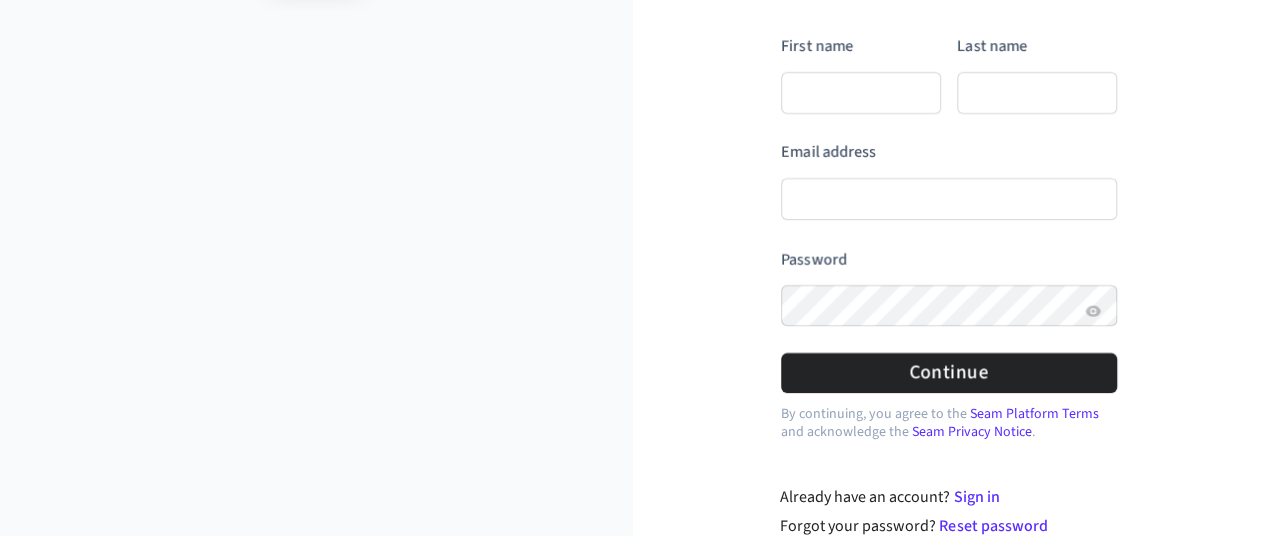 scroll, scrollTop: 292, scrollLeft: 0, axis: vertical 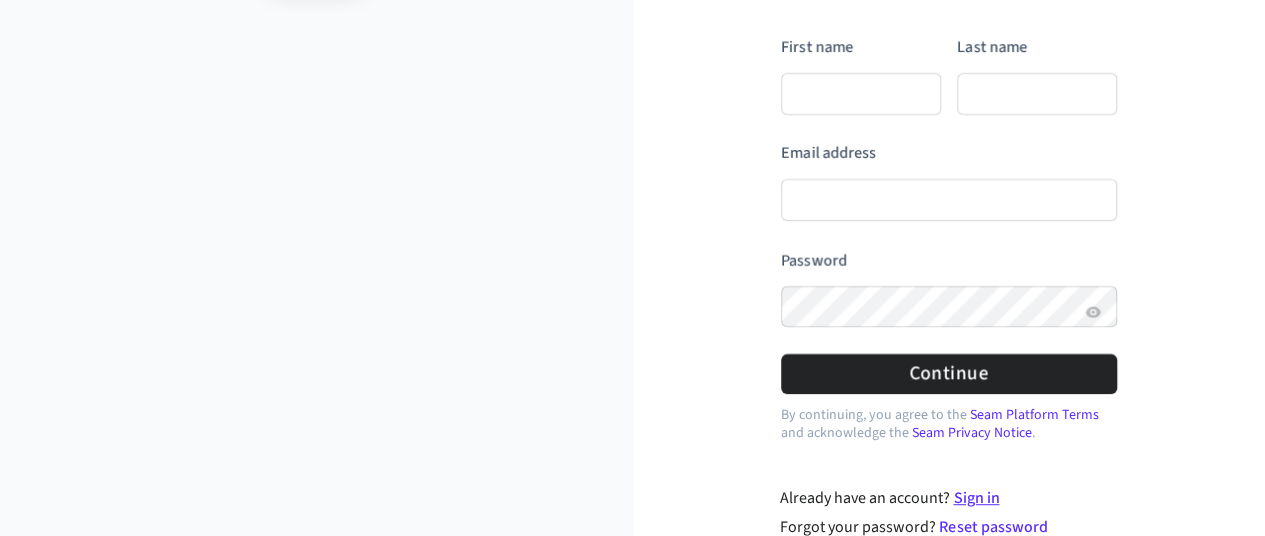 click on "Sign in" at bounding box center (976, 498) 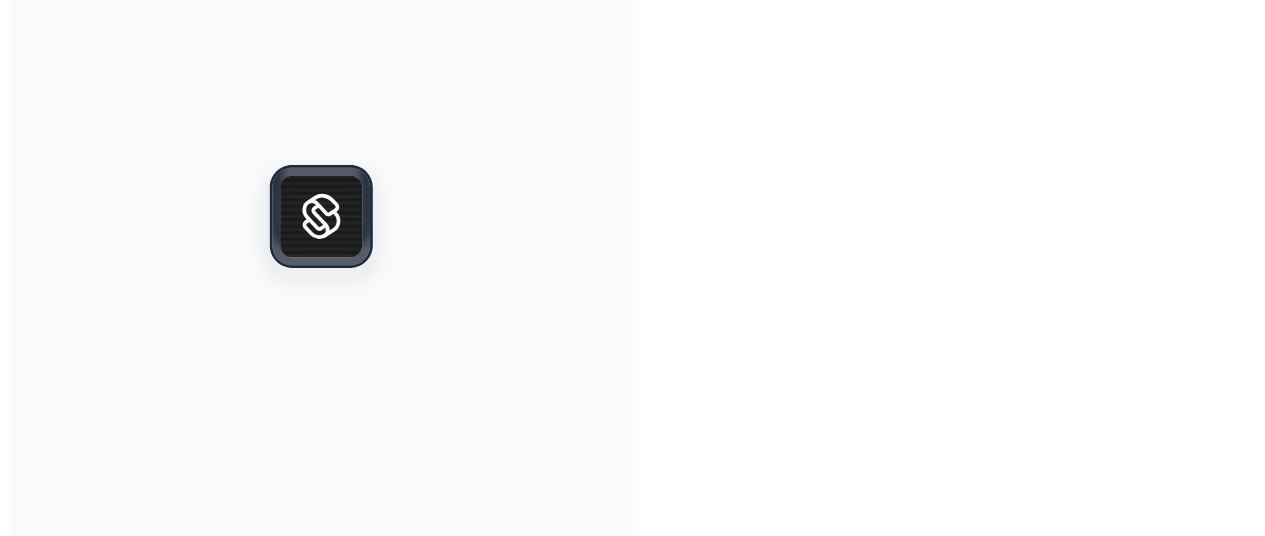 scroll, scrollTop: 0, scrollLeft: 0, axis: both 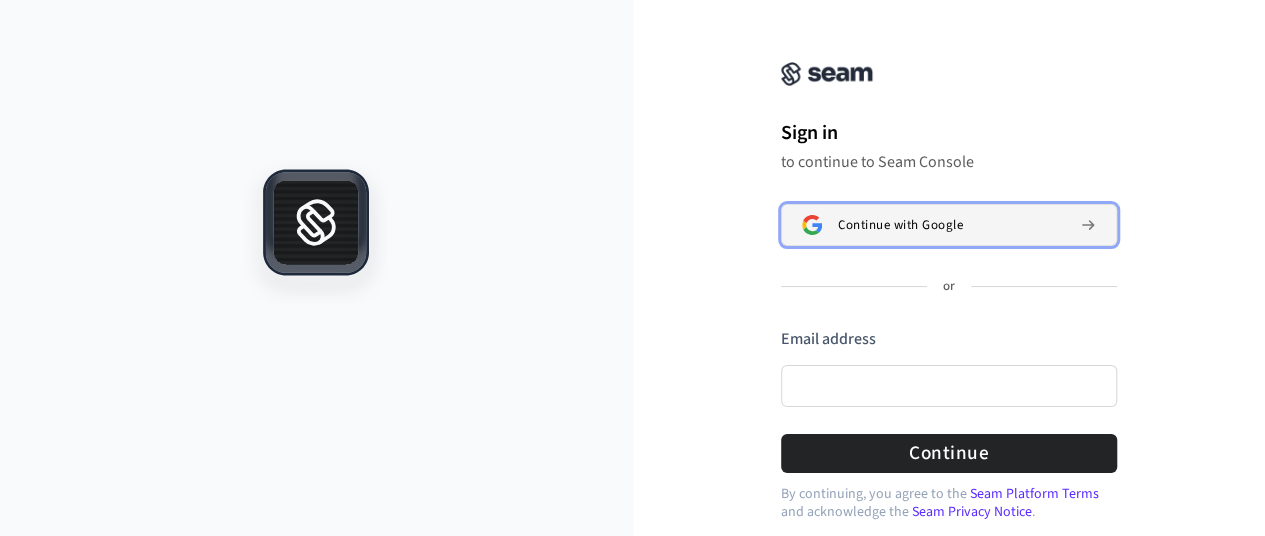click on "Continue with Google" at bounding box center (949, 225) 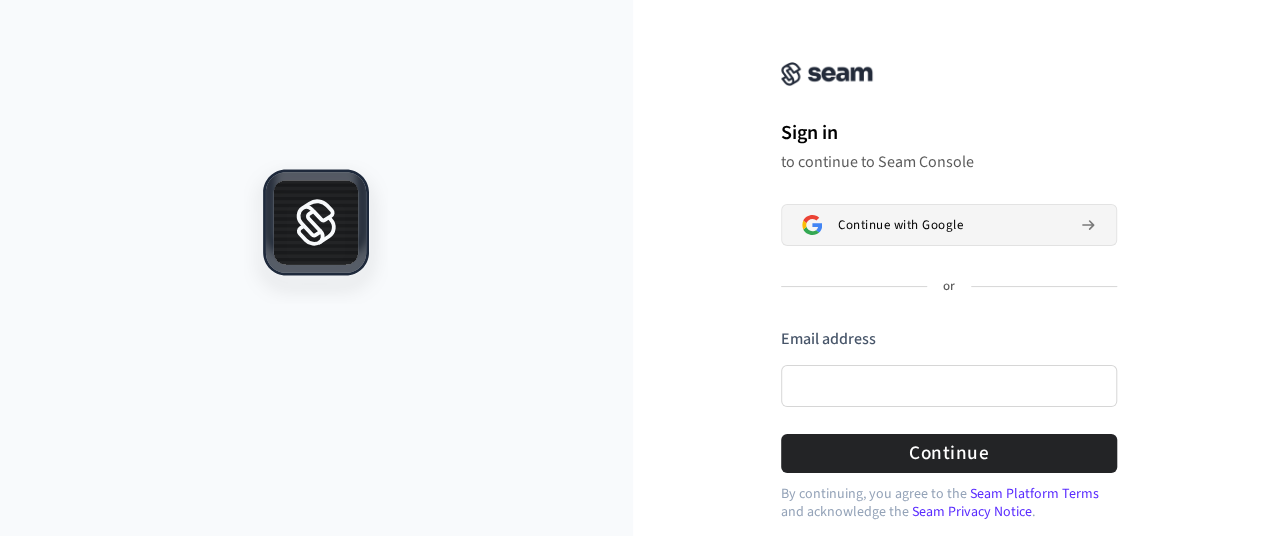 type 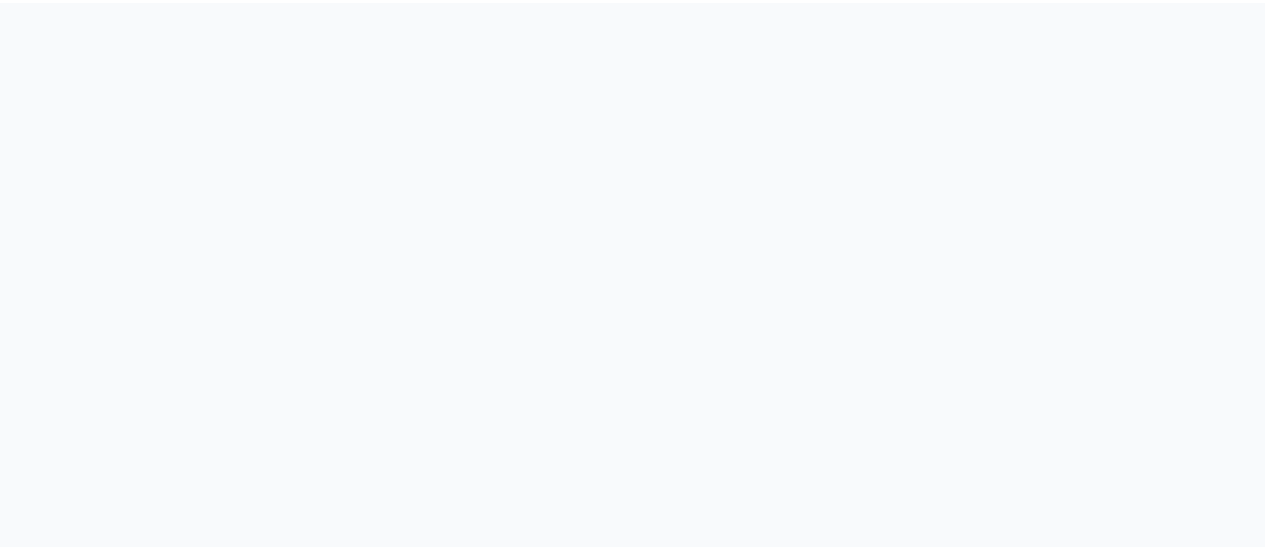 scroll, scrollTop: 0, scrollLeft: 0, axis: both 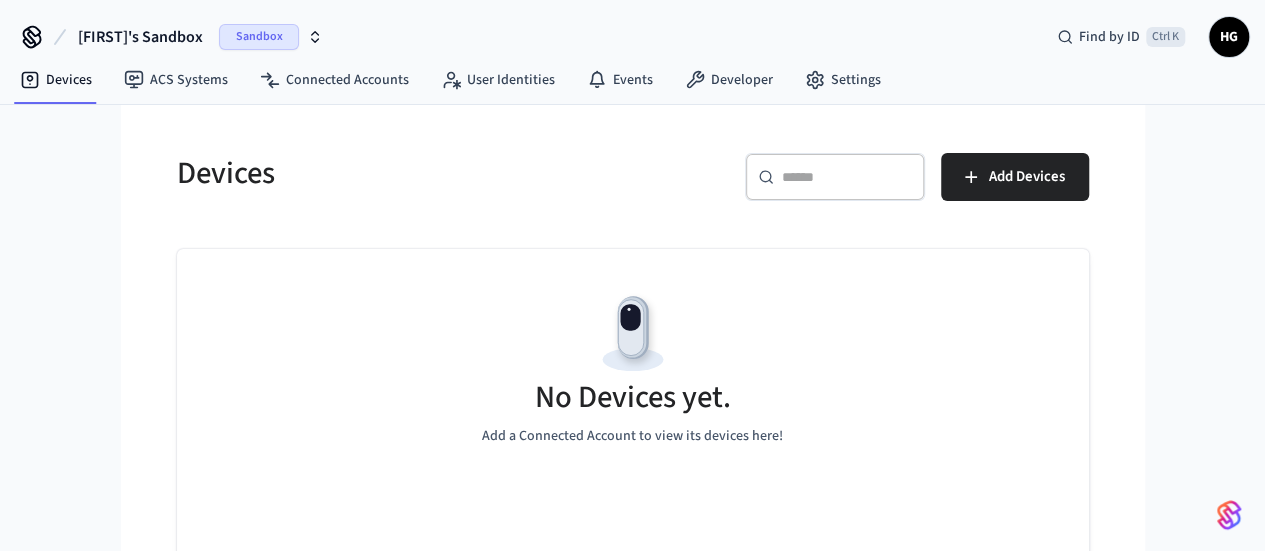 click on "Sandbox" at bounding box center (259, 37) 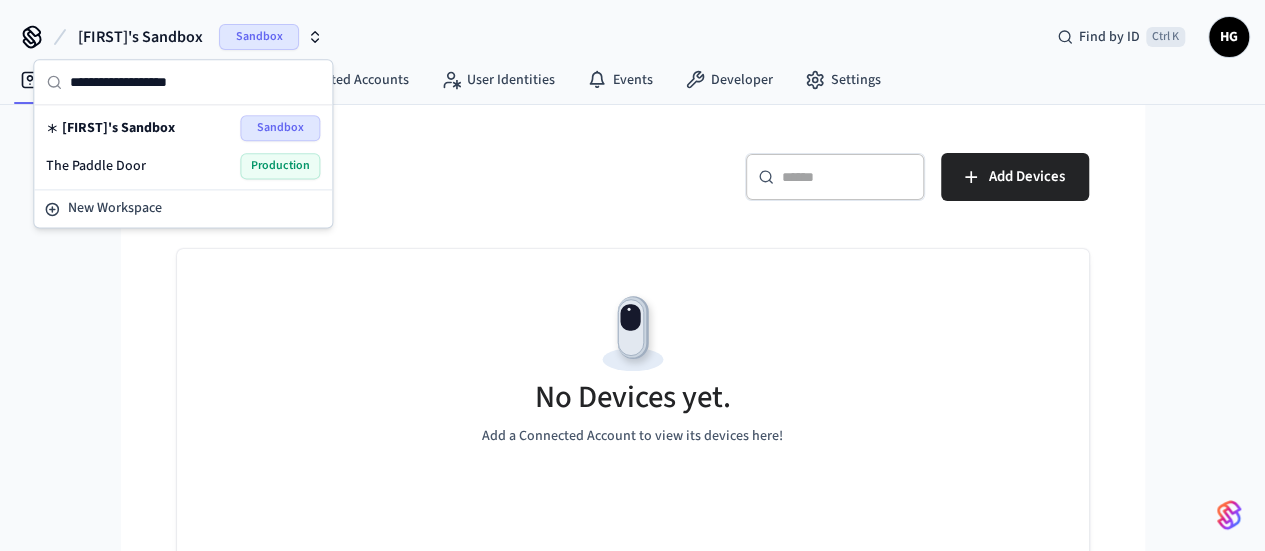 click on "Production" at bounding box center (280, 166) 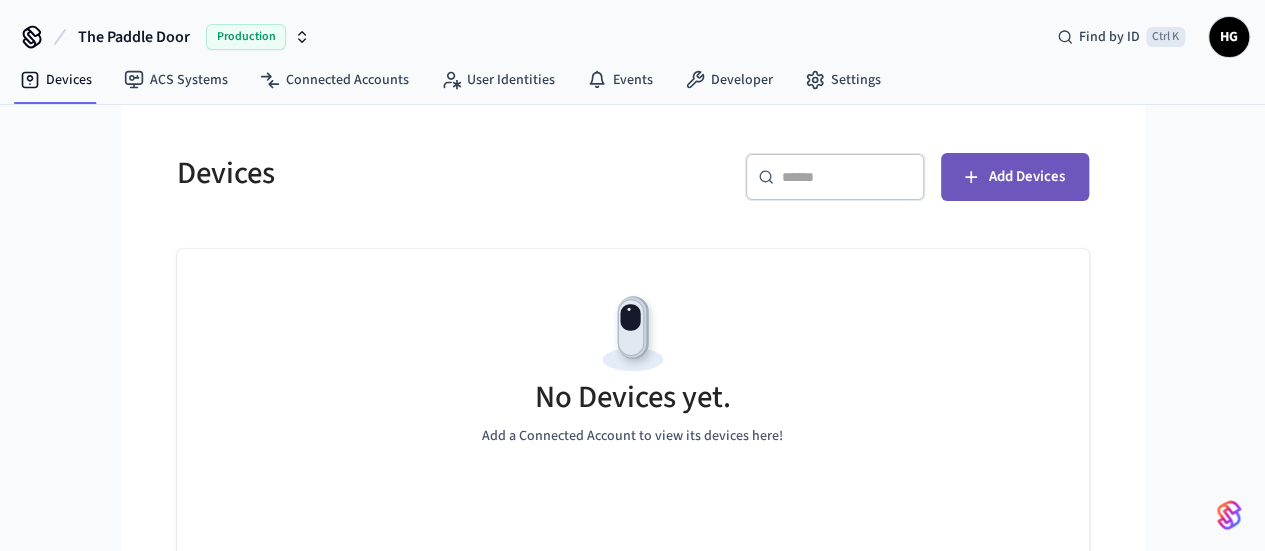 click on "Add Devices" at bounding box center (1027, 177) 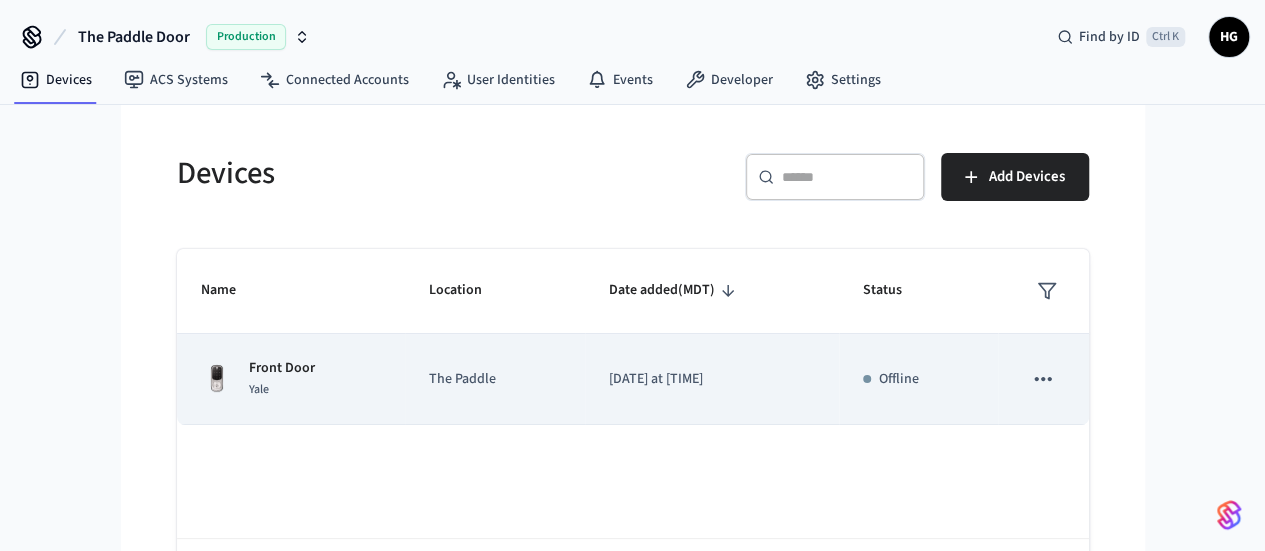 click at bounding box center (1043, 379) 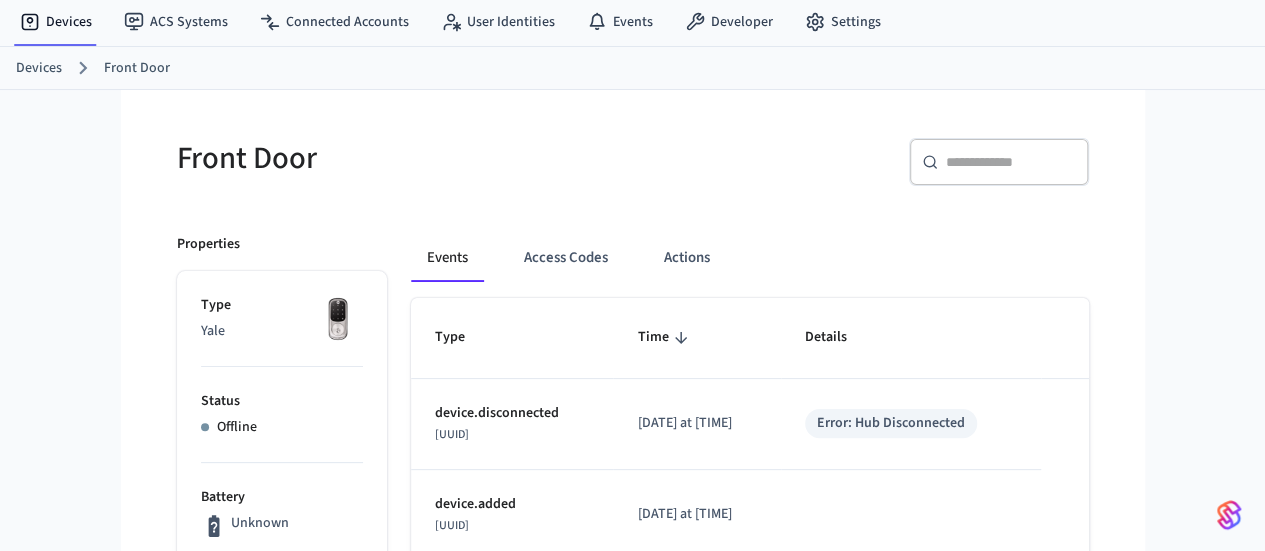 scroll, scrollTop: 0, scrollLeft: 0, axis: both 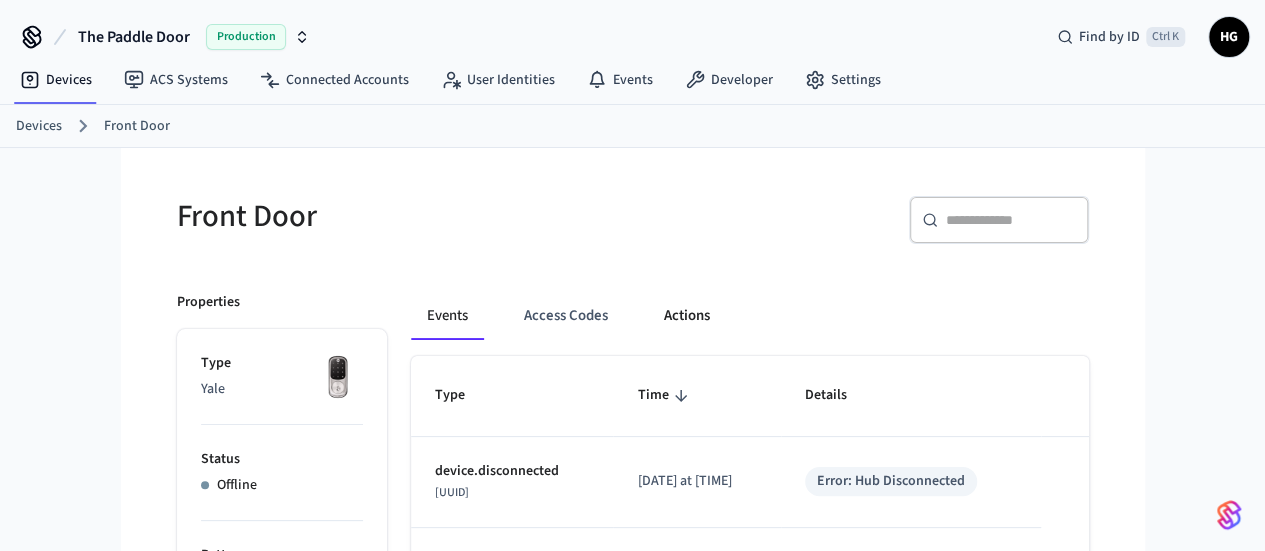 click on "Actions" at bounding box center [687, 316] 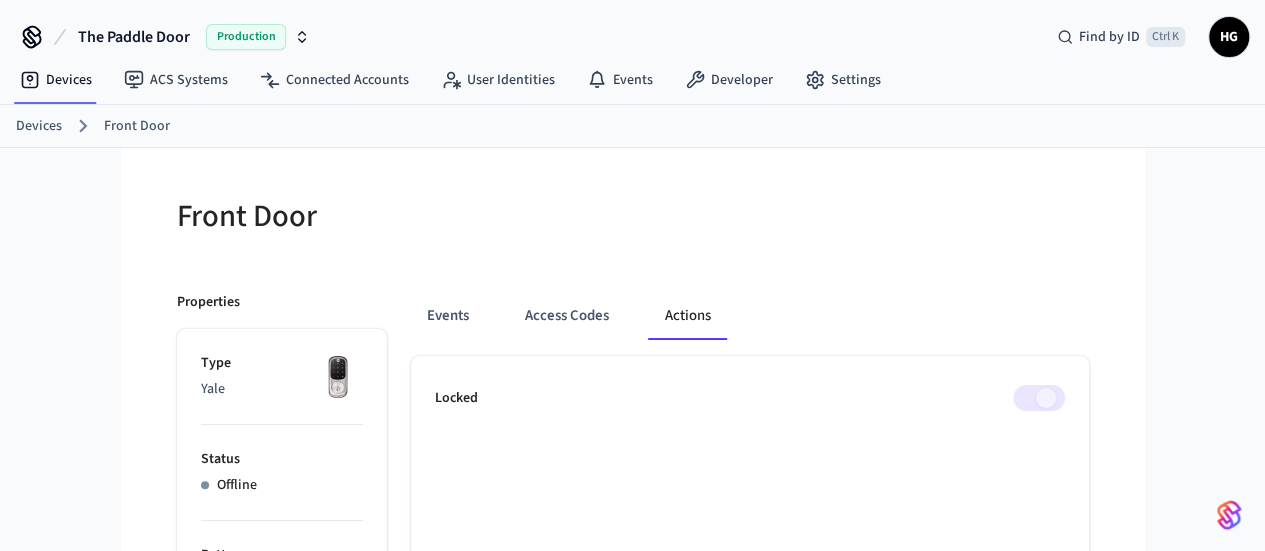 click at bounding box center (1039, 398) 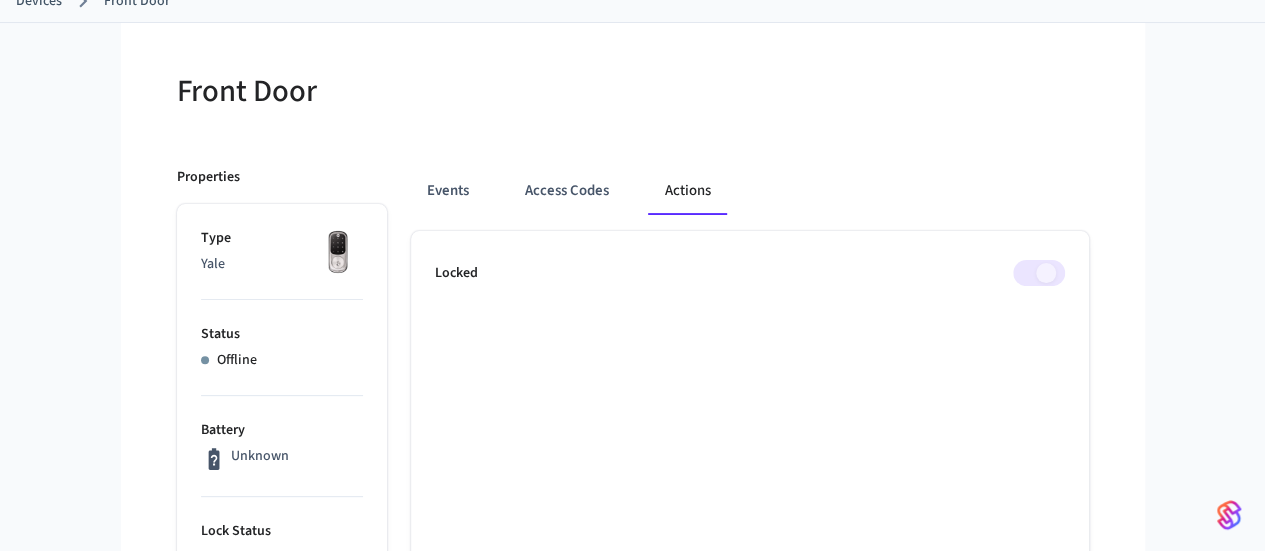 scroll, scrollTop: 114, scrollLeft: 0, axis: vertical 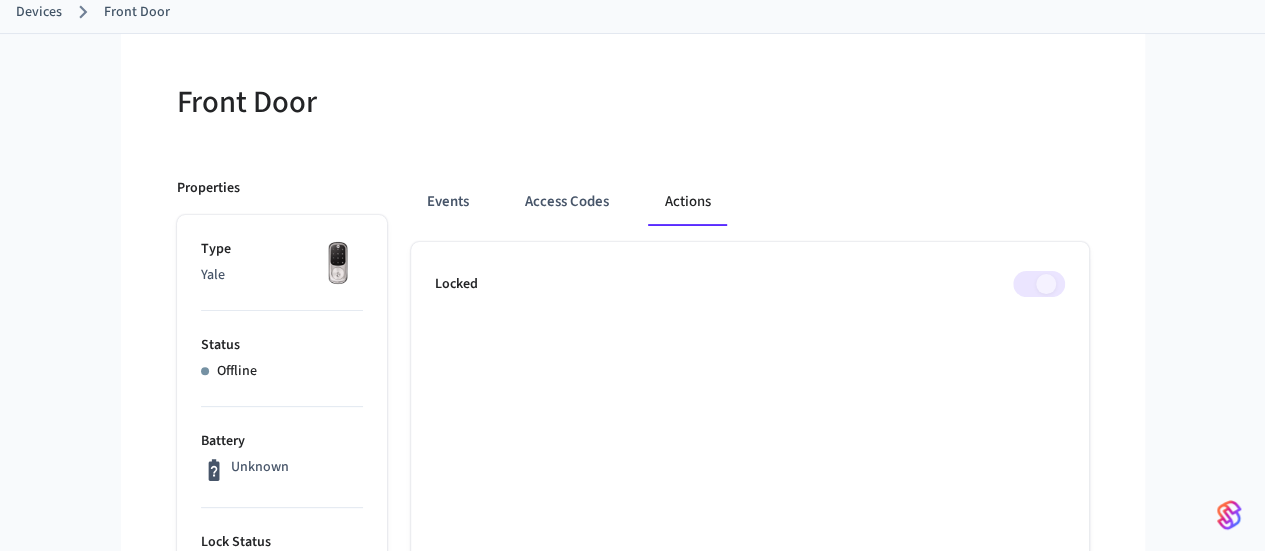 click on "Locked" at bounding box center [750, 810] 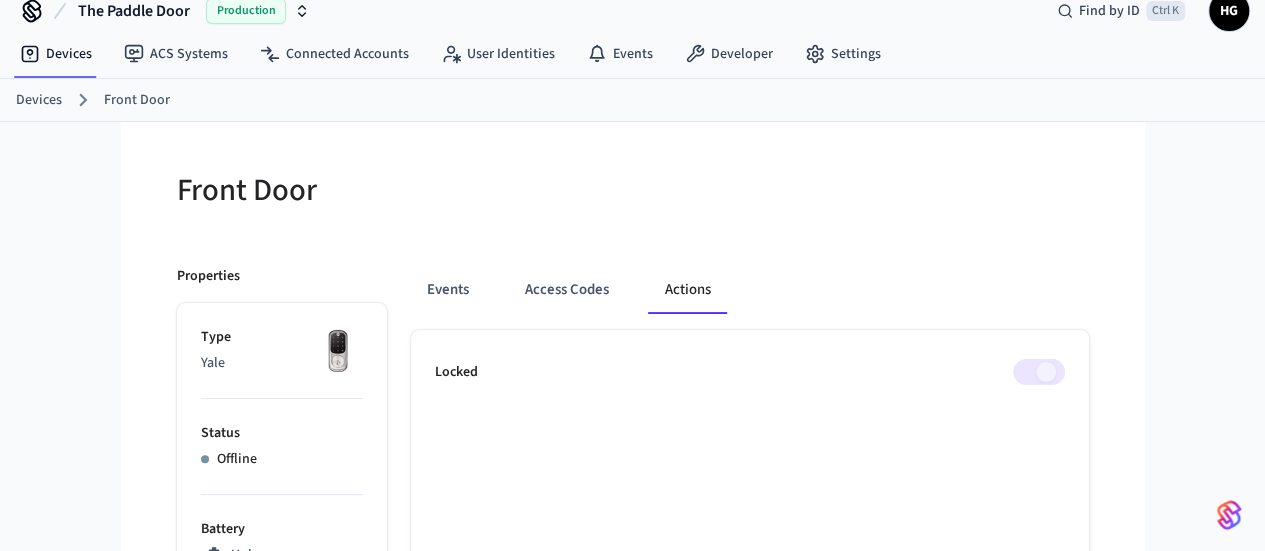scroll, scrollTop: 0, scrollLeft: 0, axis: both 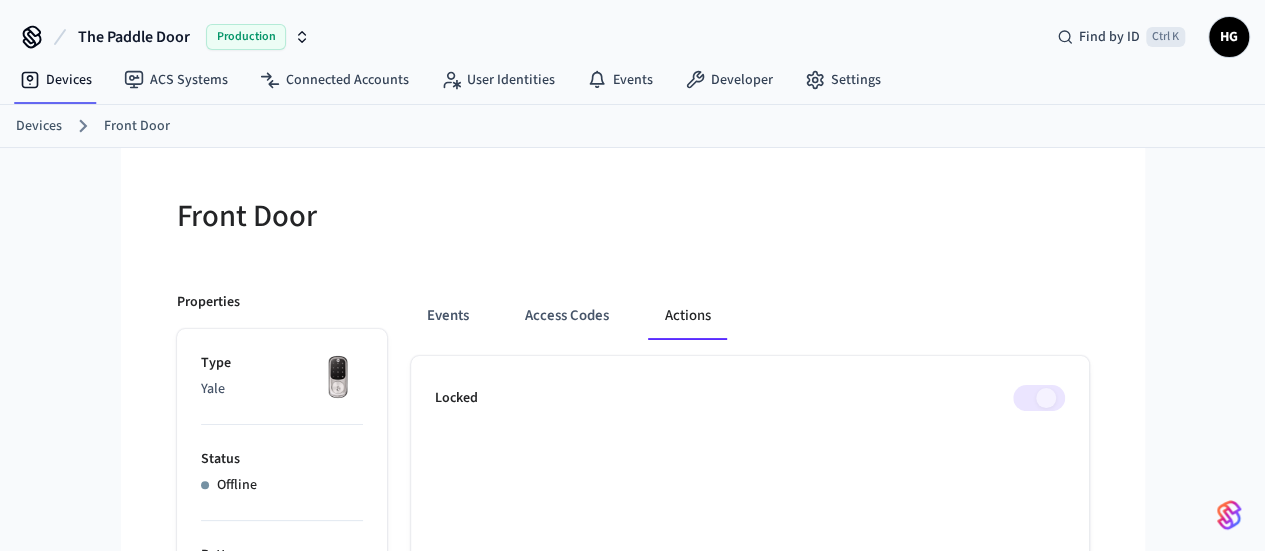 click on "Status" at bounding box center (282, 459) 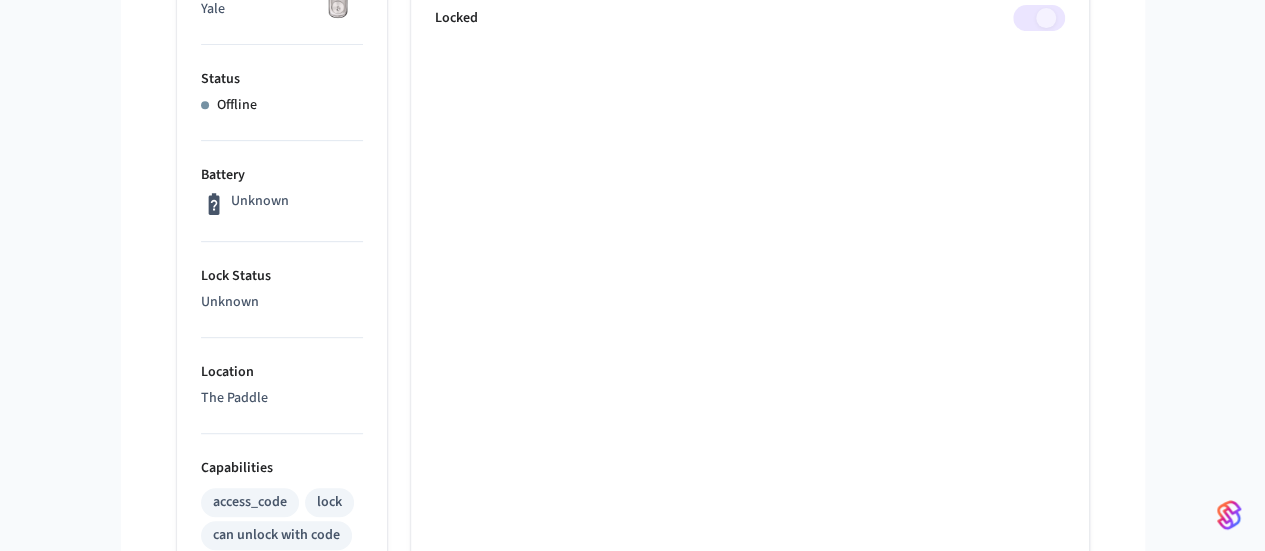 scroll, scrollTop: 277, scrollLeft: 0, axis: vertical 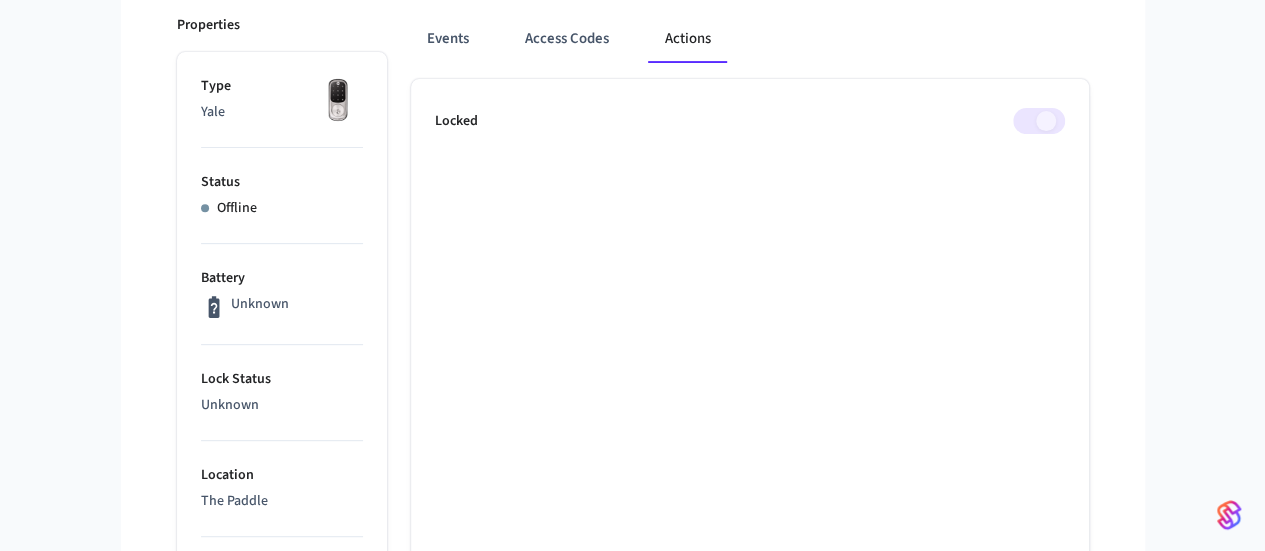 click at bounding box center (1039, 121) 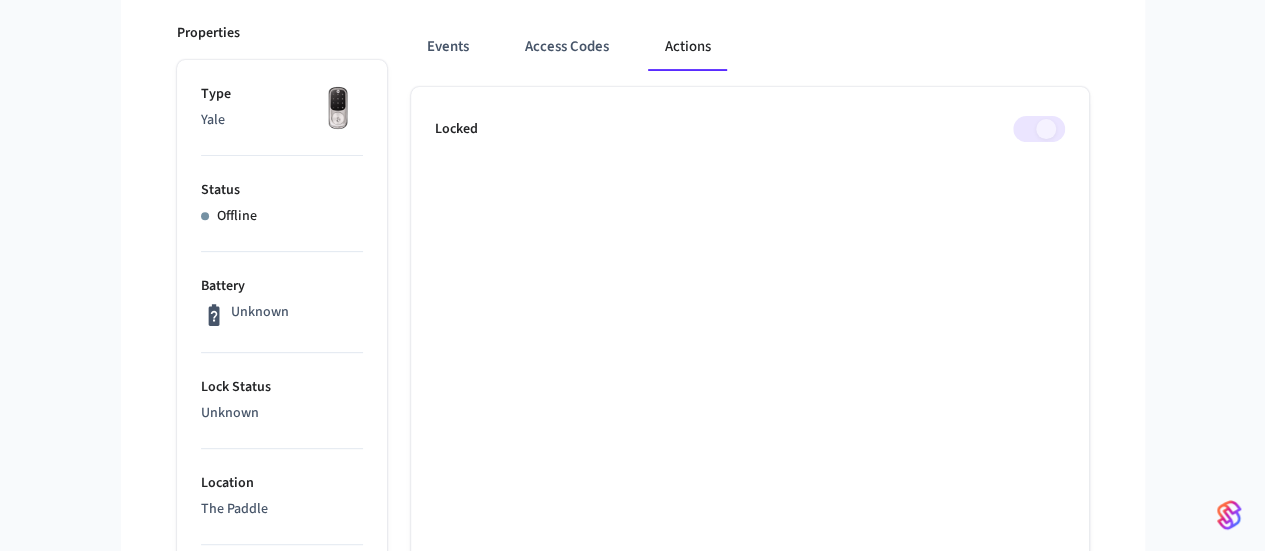 scroll, scrollTop: 272, scrollLeft: 0, axis: vertical 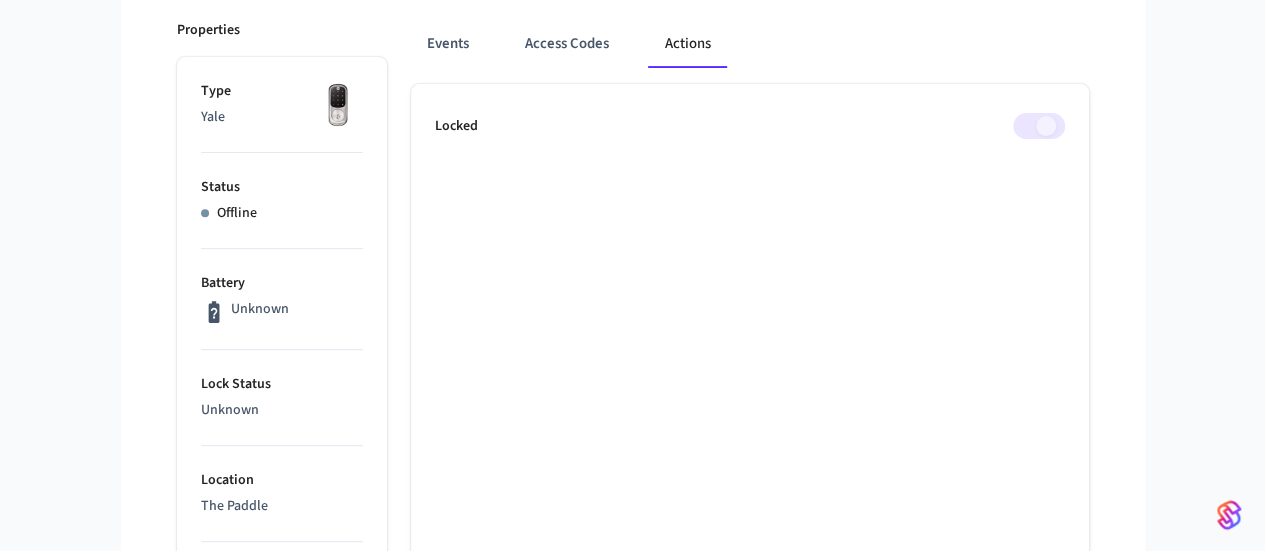 click on "Offline" at bounding box center [282, 213] 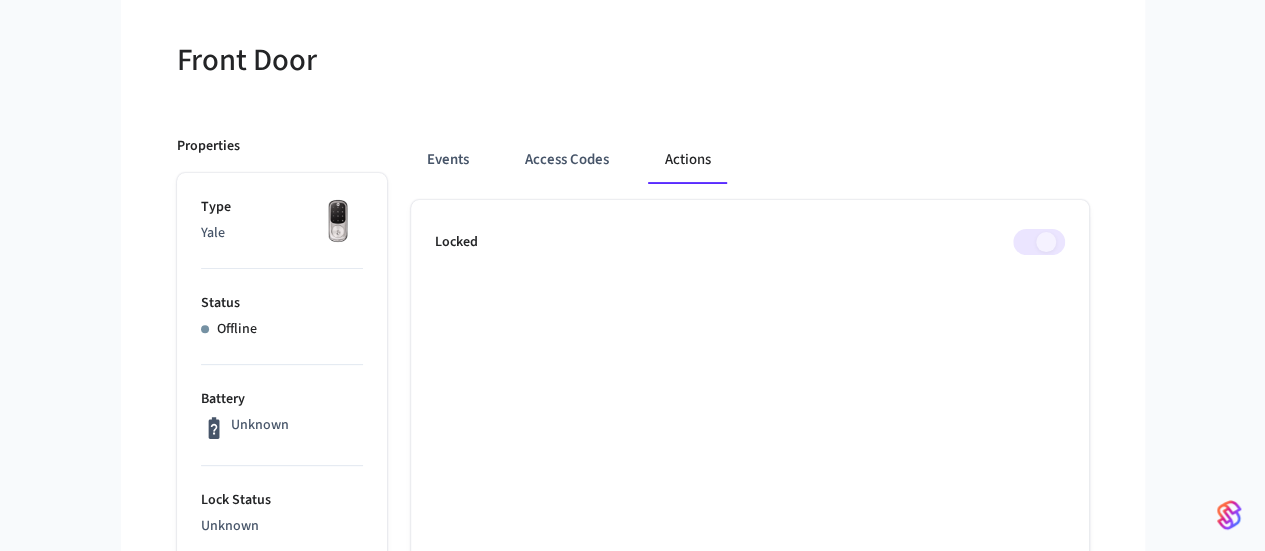 scroll, scrollTop: 155, scrollLeft: 0, axis: vertical 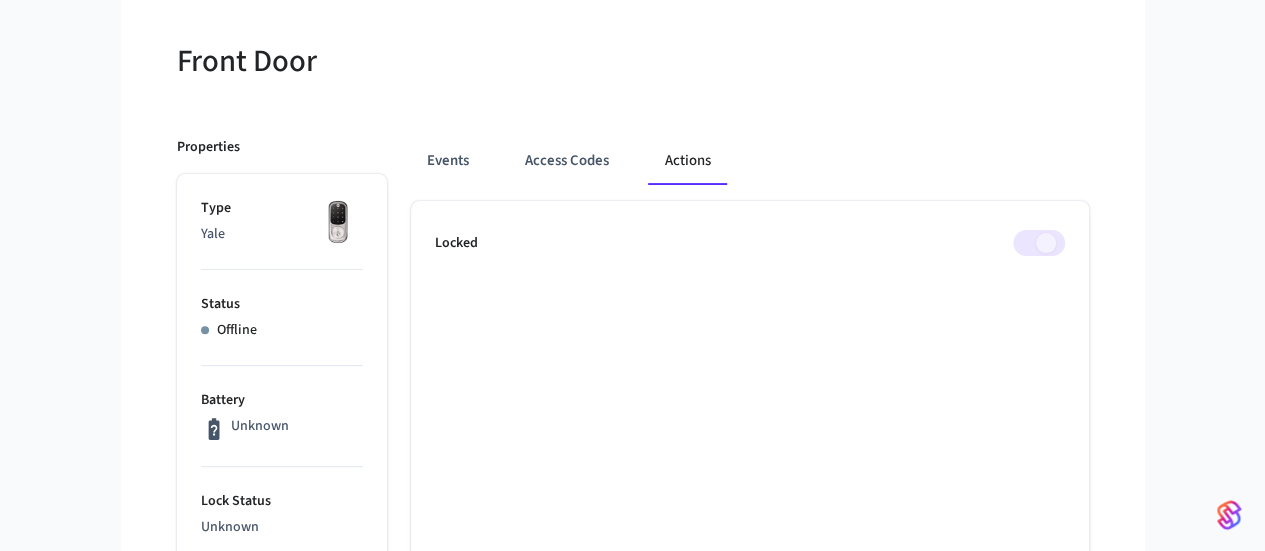 click at bounding box center (1039, 243) 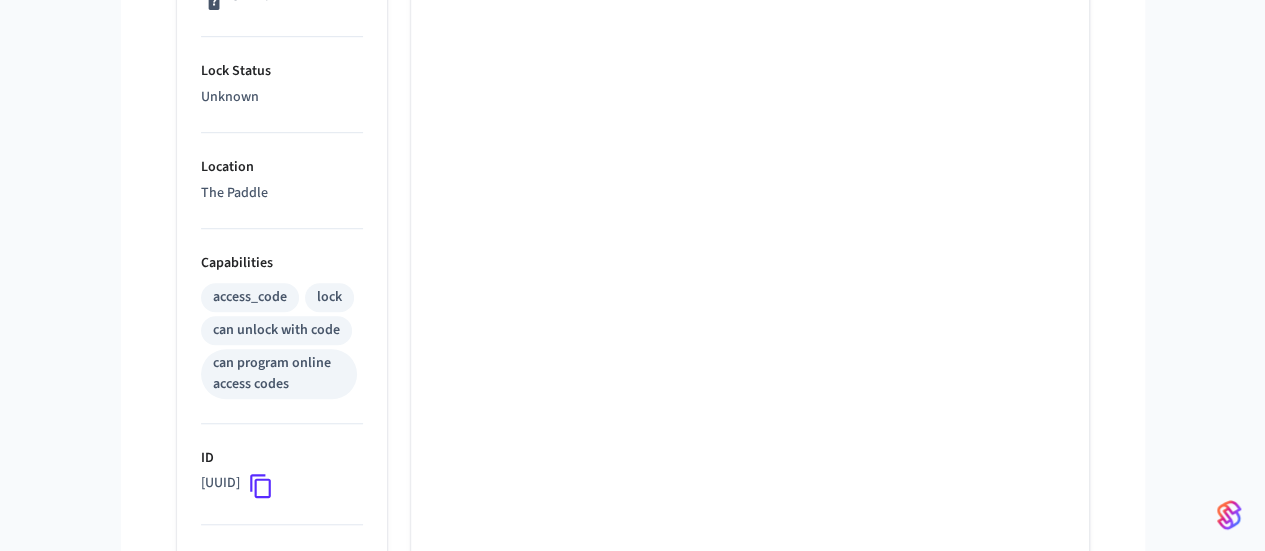 scroll, scrollTop: 587, scrollLeft: 0, axis: vertical 